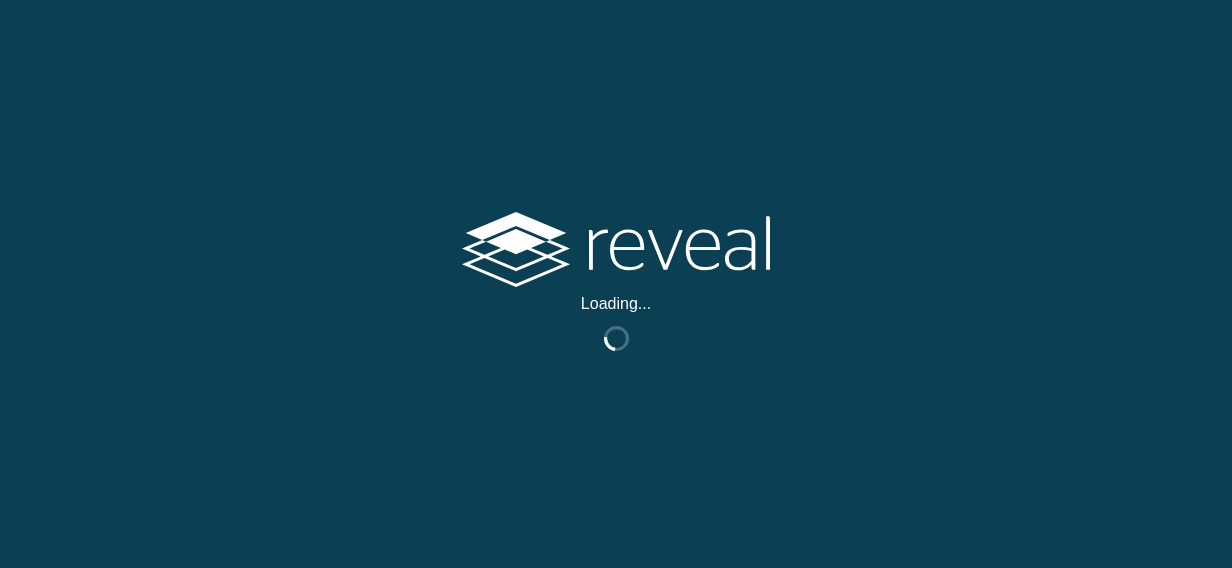 scroll, scrollTop: 0, scrollLeft: 0, axis: both 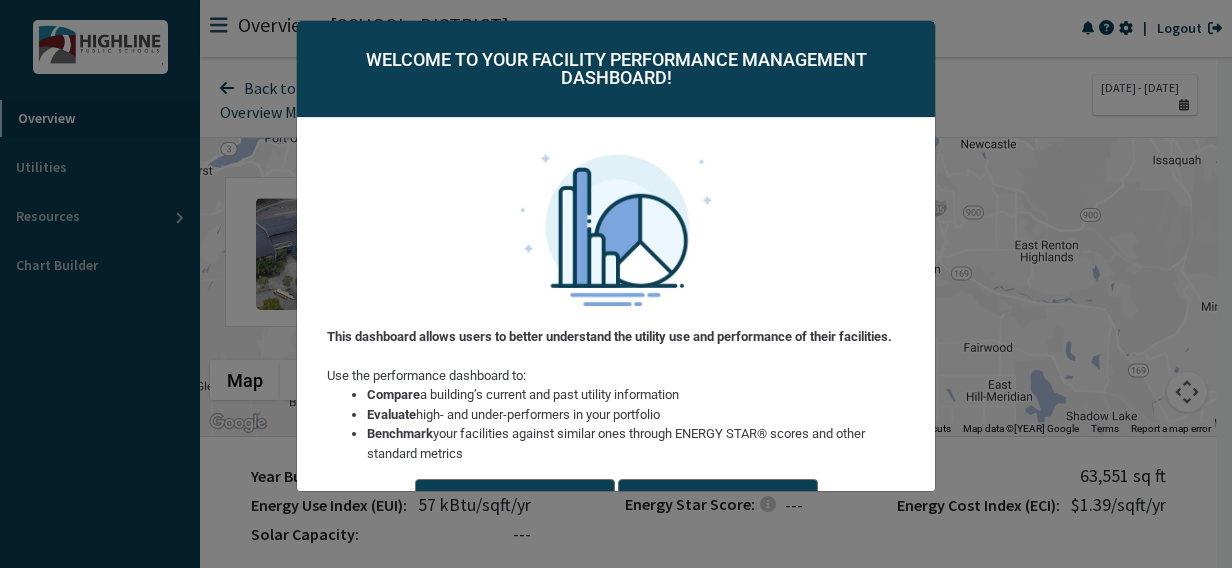 click on "Welcome to your facility performance management dashboard! This dashboard allows users to better understand the utility use and performance of their facilities. Use the performance dashboard to:   Compare  a building’s current and past utility information Evaluate  high- and under-performers in your portfolio Benchmark  your facilities against similar ones through ENERGY STAR® scores and other standard metrics Take the Tour   Cancel Don’t show me this again" at bounding box center (616, 284) 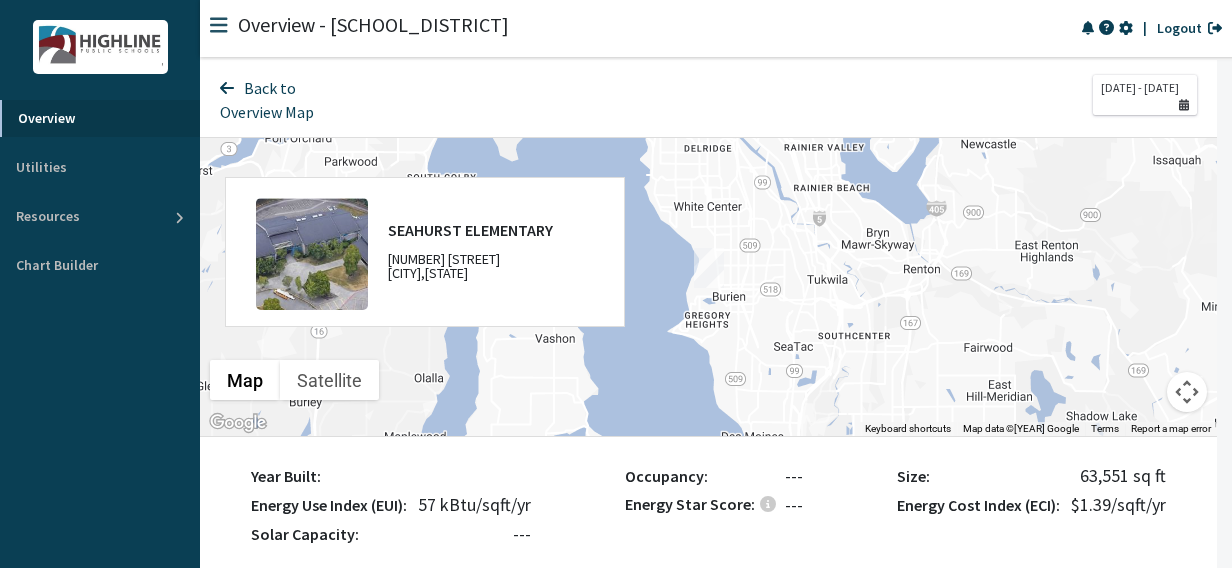 click at bounding box center [100, 47] 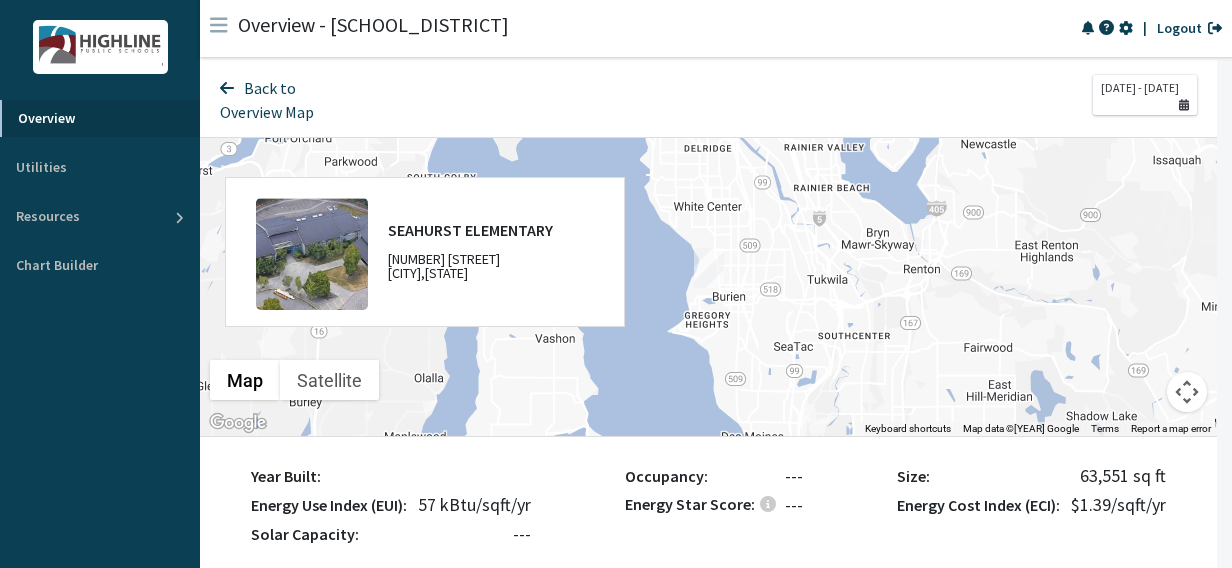 click at bounding box center [219, 25] 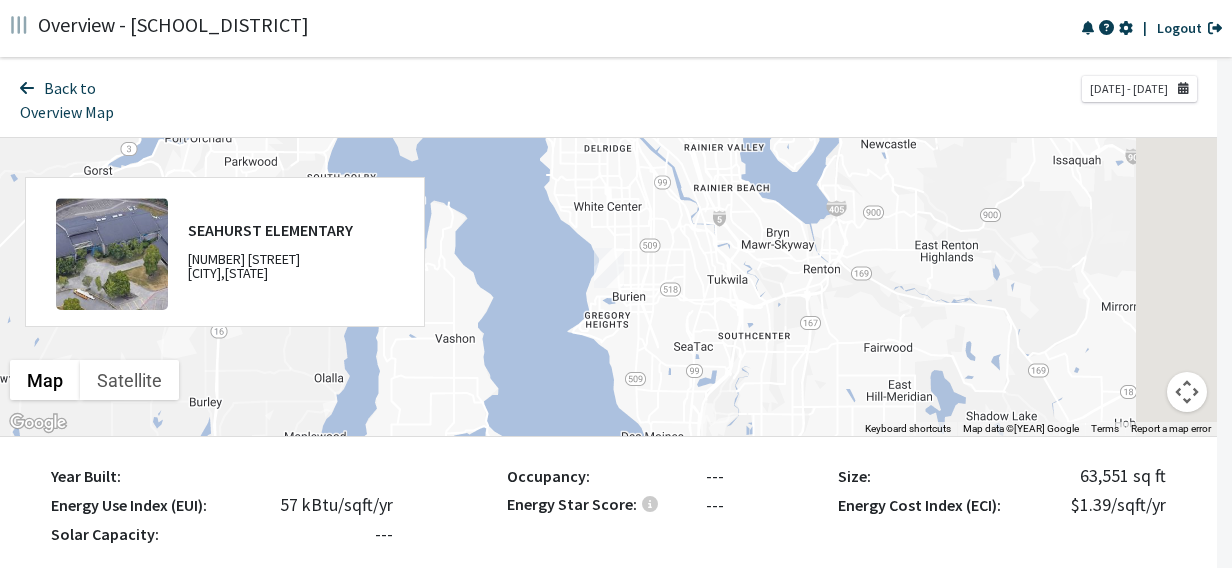 scroll, scrollTop: 999700, scrollLeft: 998917, axis: both 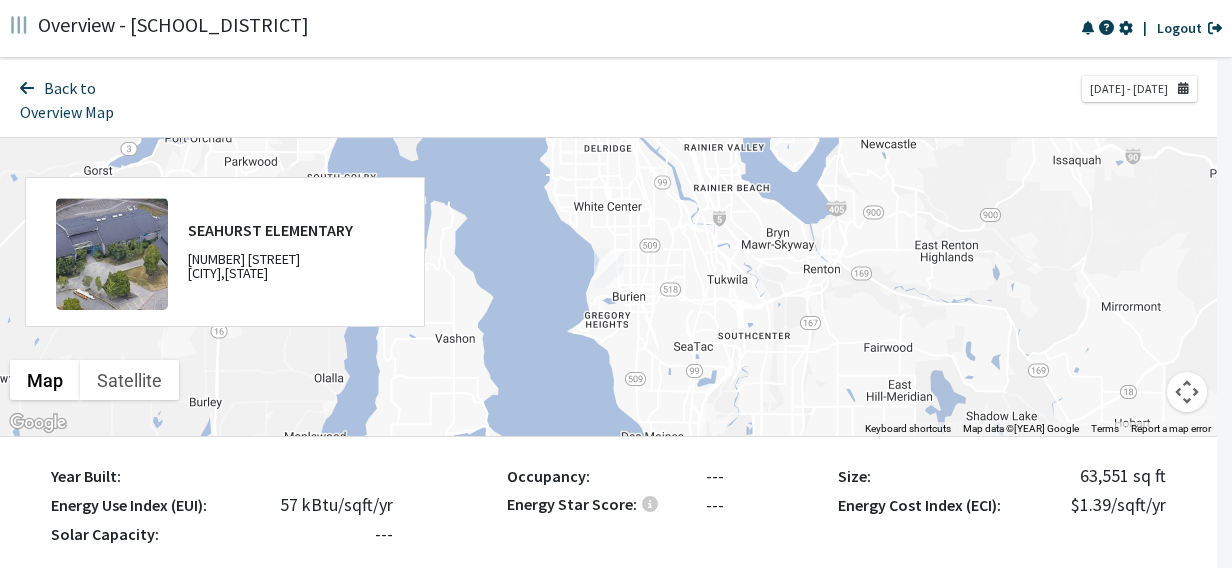click at bounding box center (19, 25) 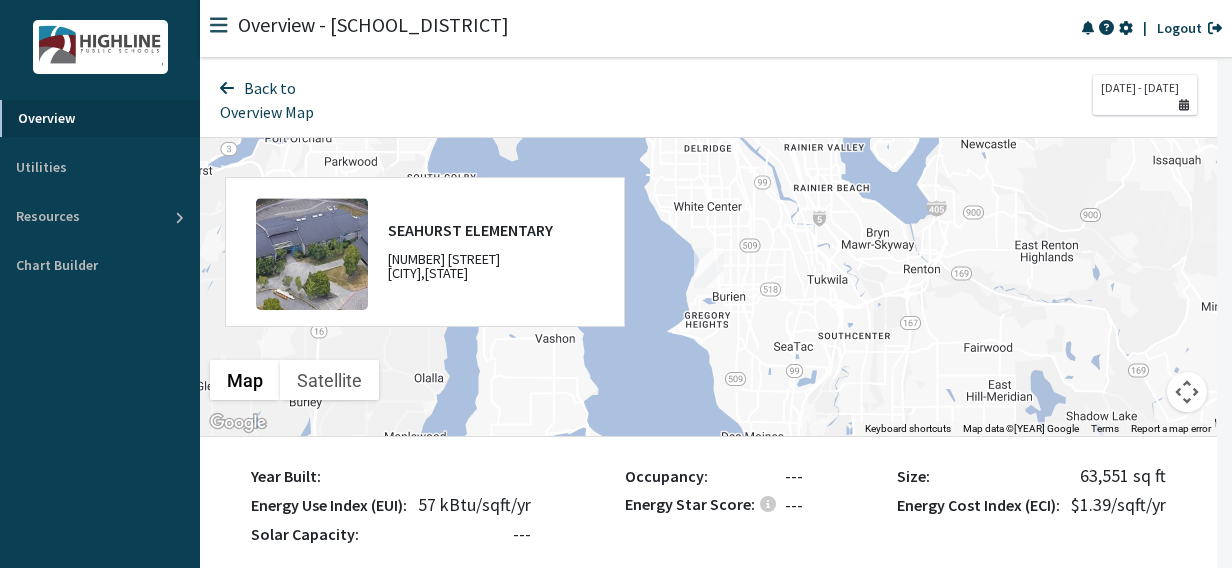 click at bounding box center (100, 47) 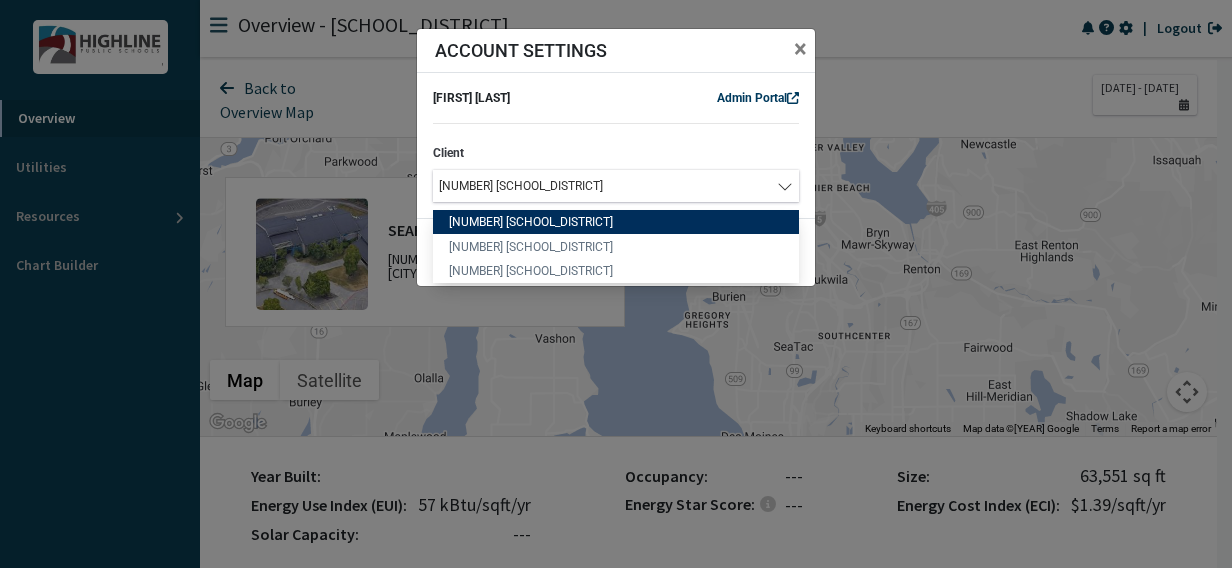 click on "[124] Highline Public Schools" at bounding box center [606, 186] 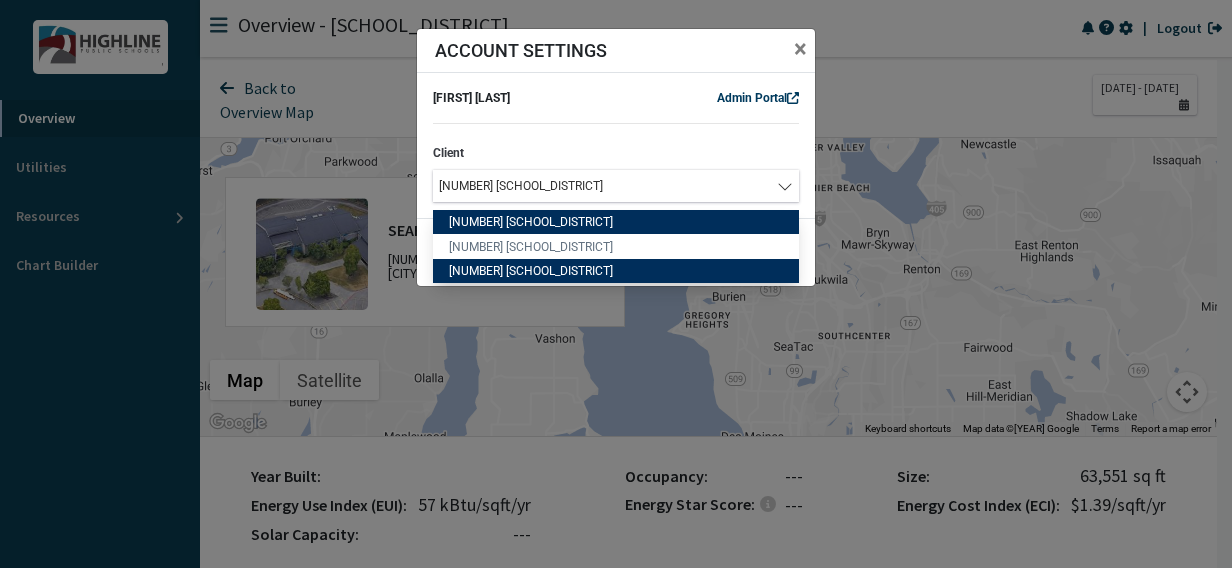 click on "[346] Puyallup School District" at bounding box center [616, 271] 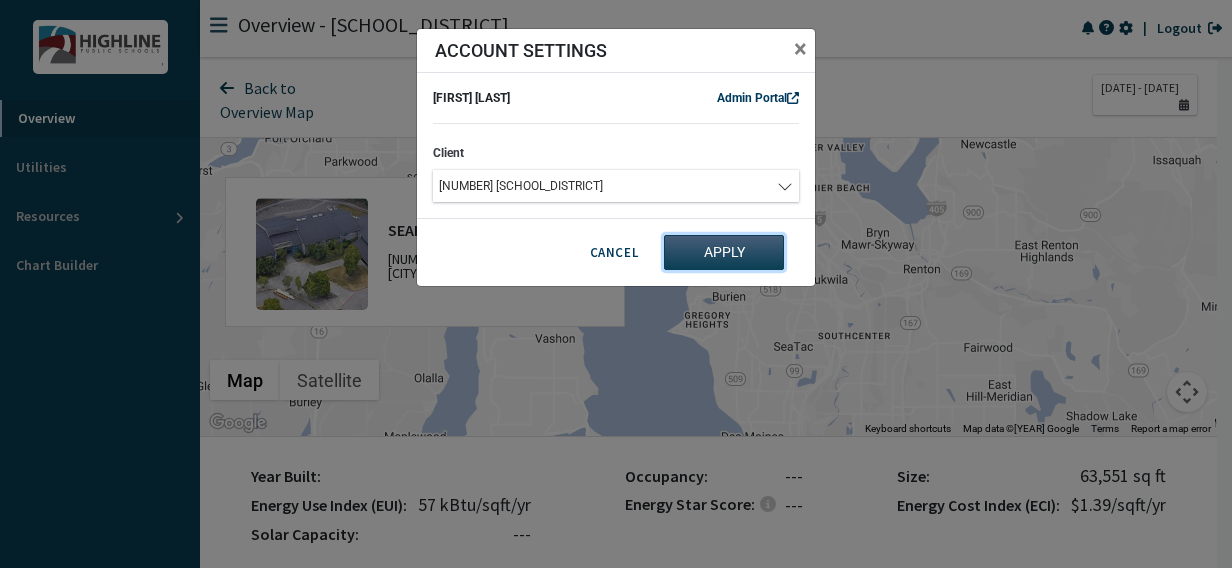 click on "Apply" at bounding box center [724, 252] 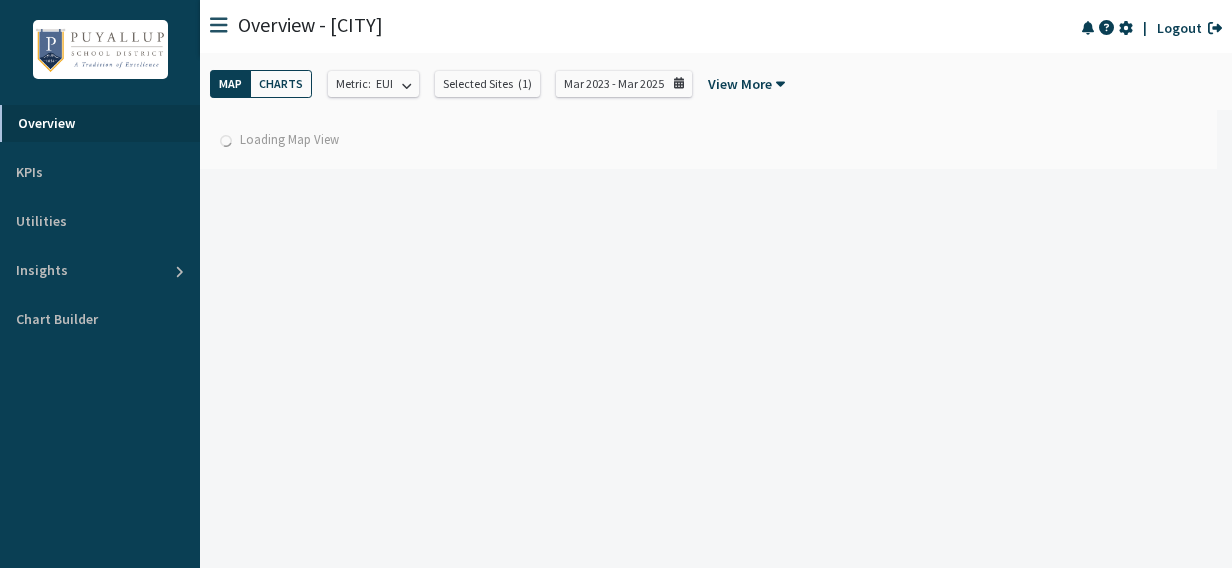scroll, scrollTop: 0, scrollLeft: 0, axis: both 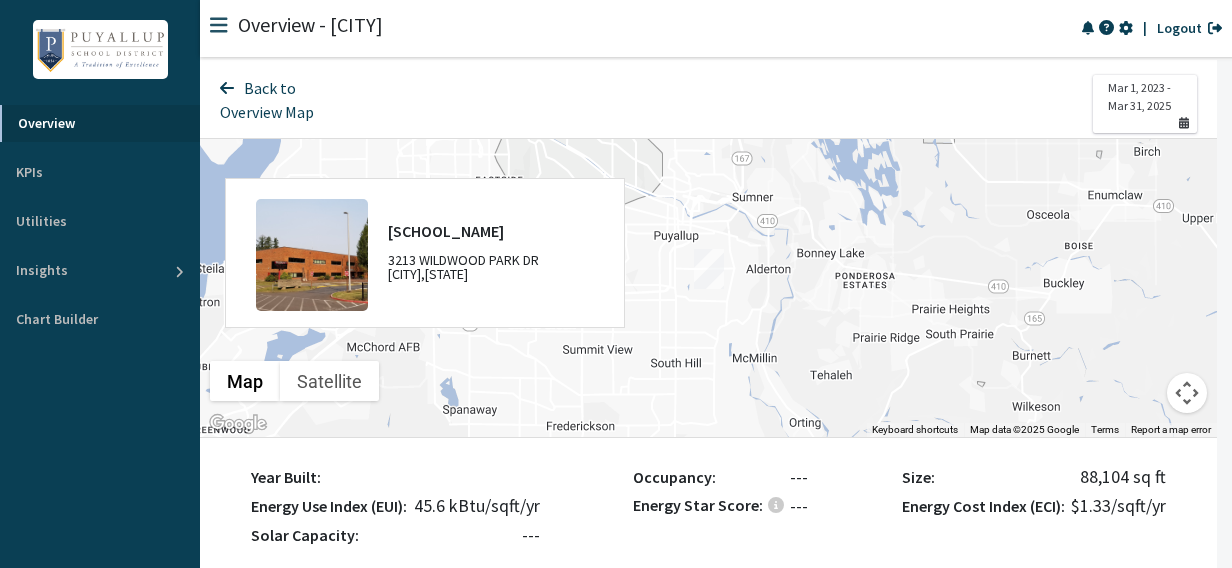 click at bounding box center [701, 70] 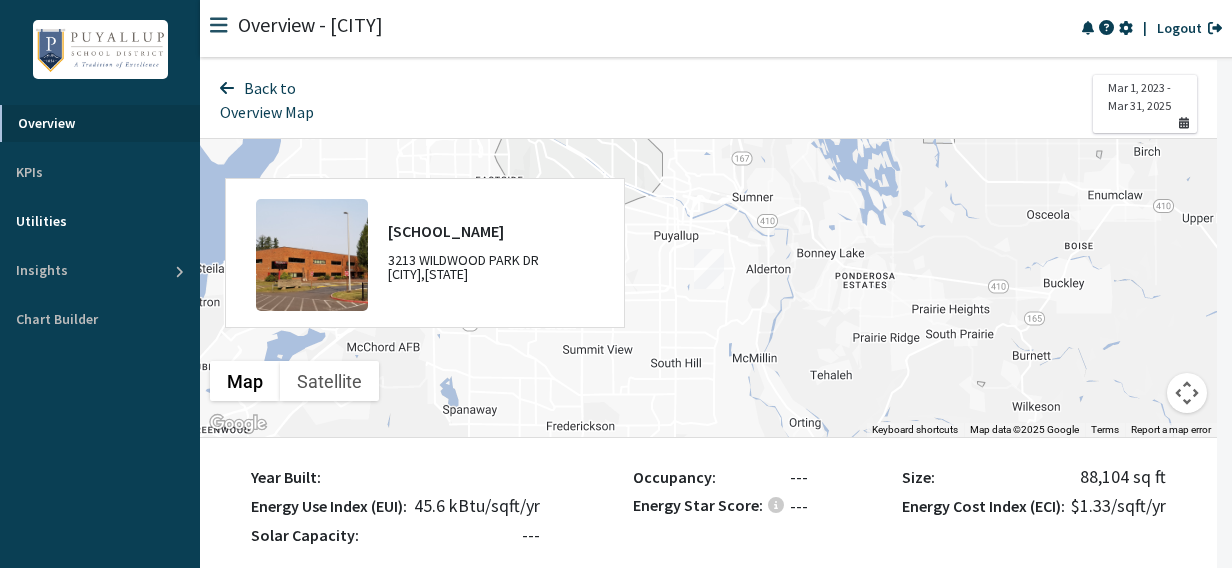 click on "Utilities" at bounding box center [100, 221] 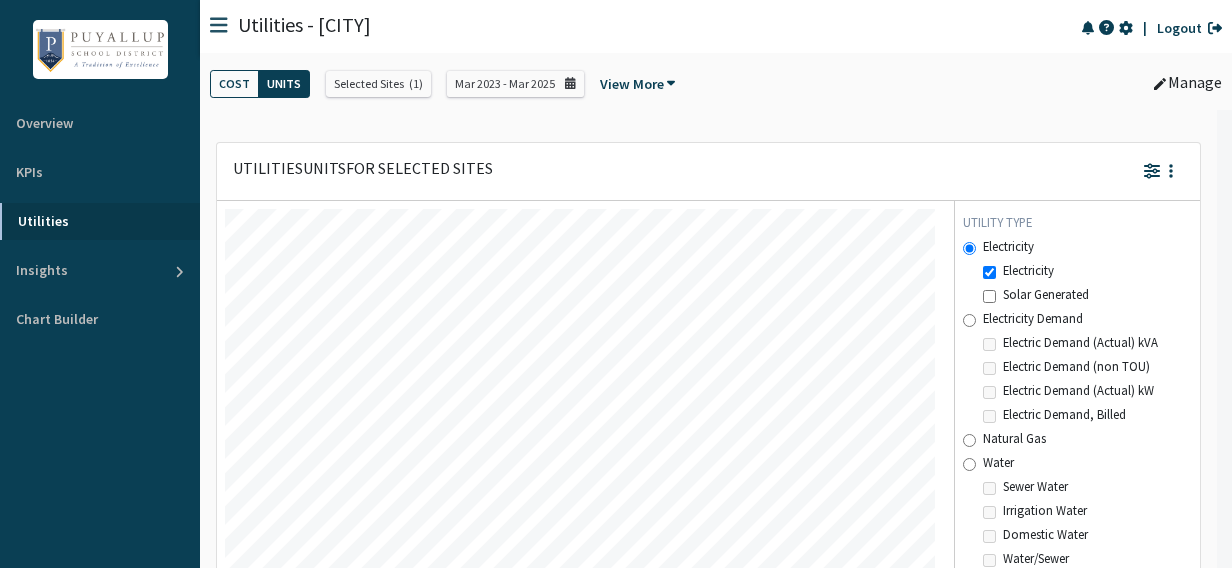 scroll, scrollTop: 999500, scrollLeft: 999290, axis: both 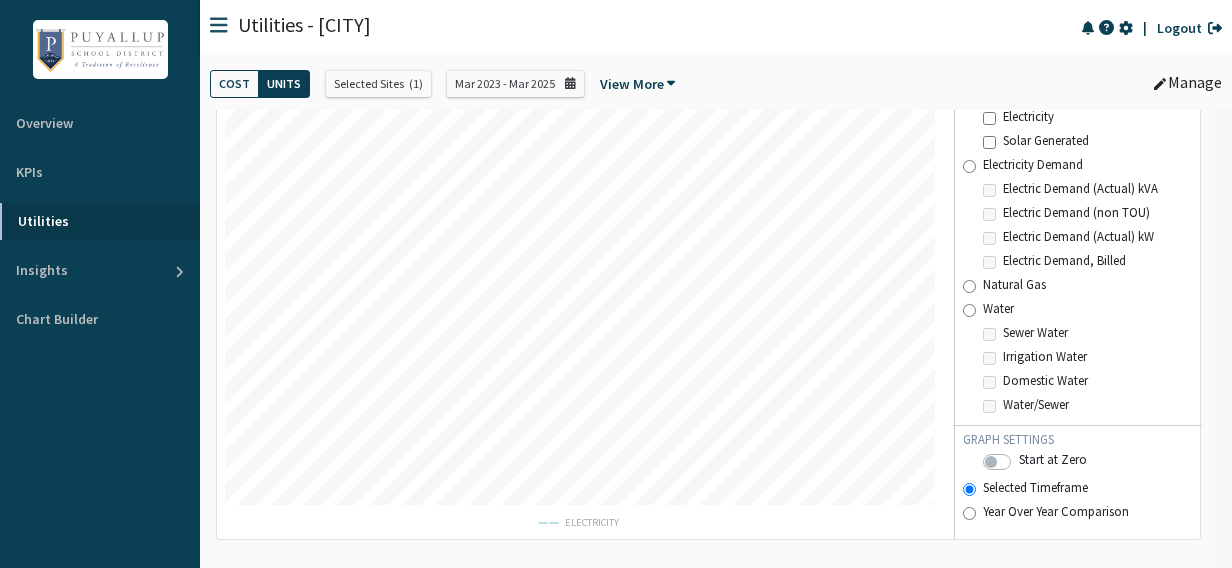 click on "Water" at bounding box center (969, 310) 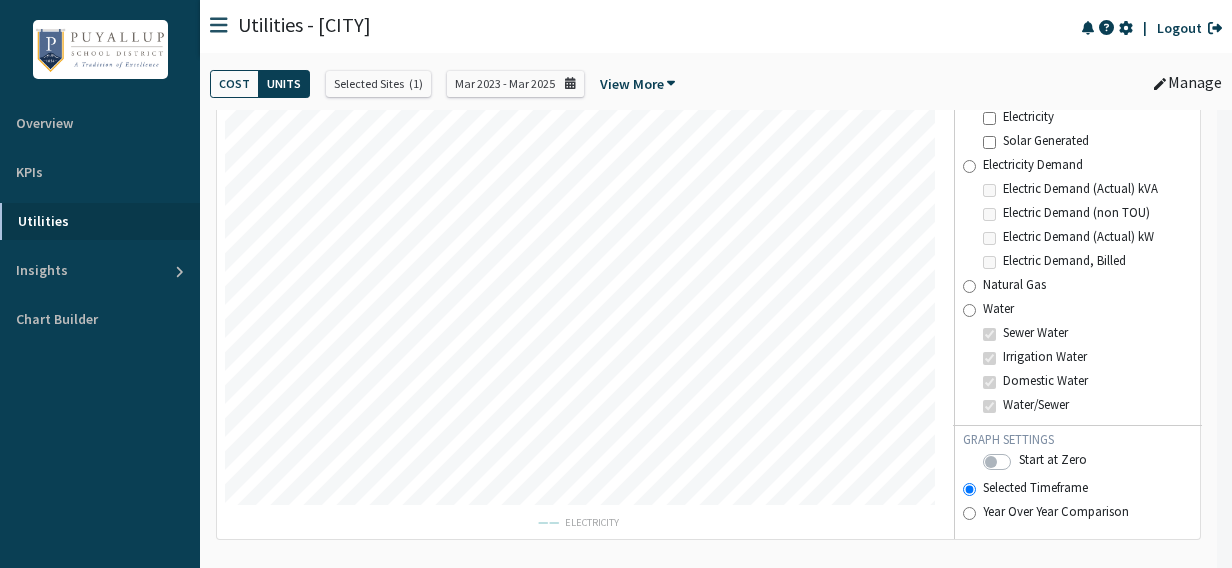 radio on "true" 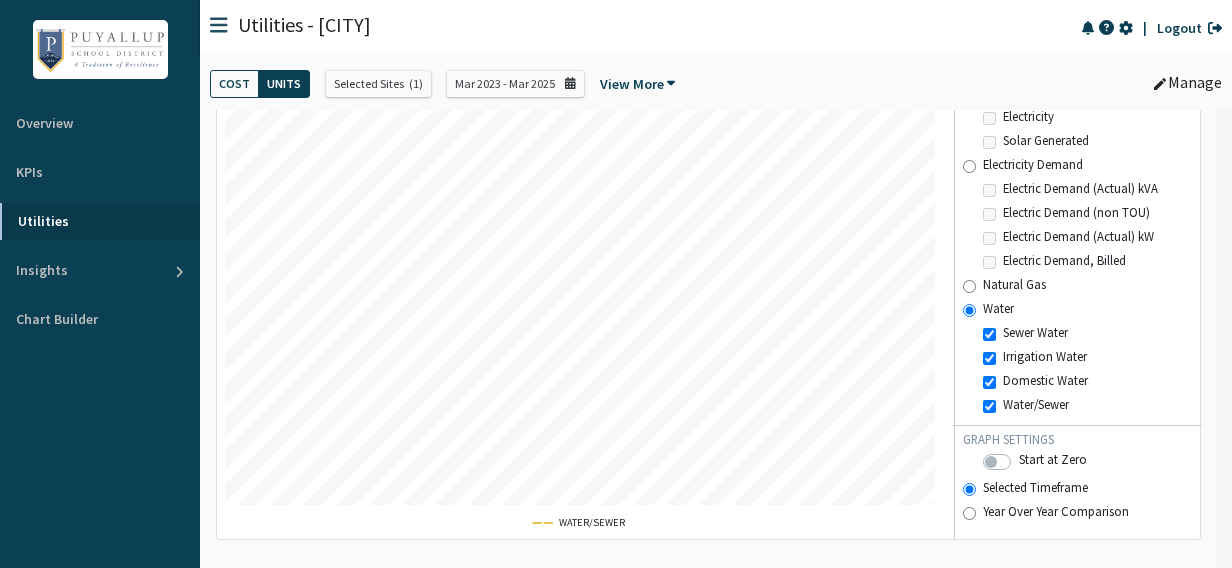 scroll, scrollTop: 999550, scrollLeft: 999290, axis: both 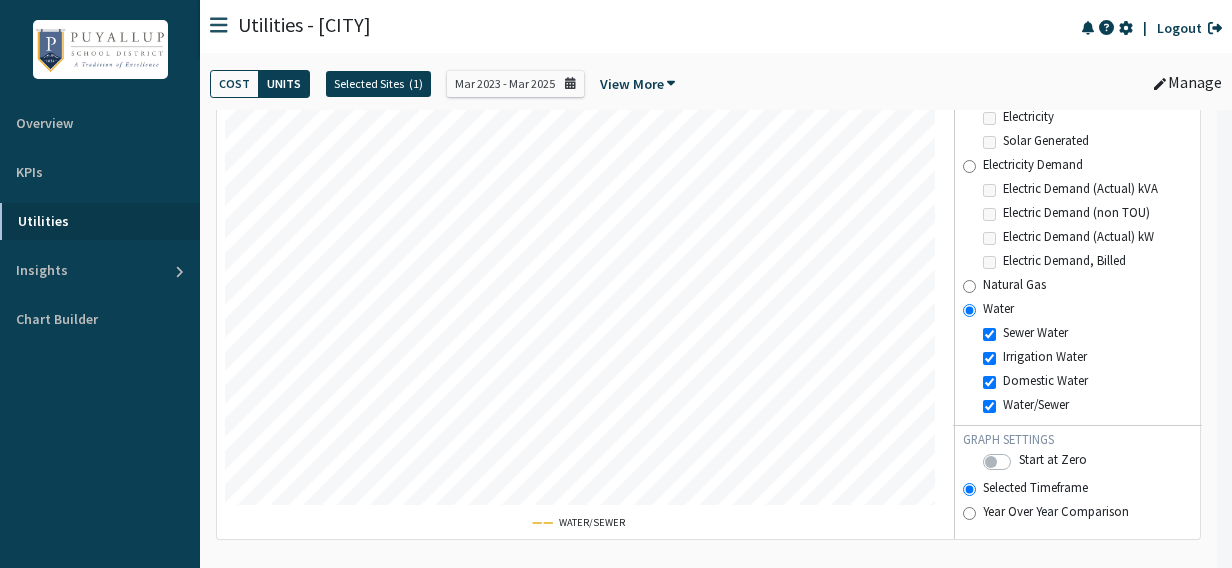 click on "Selected Sites" at bounding box center [369, 84] 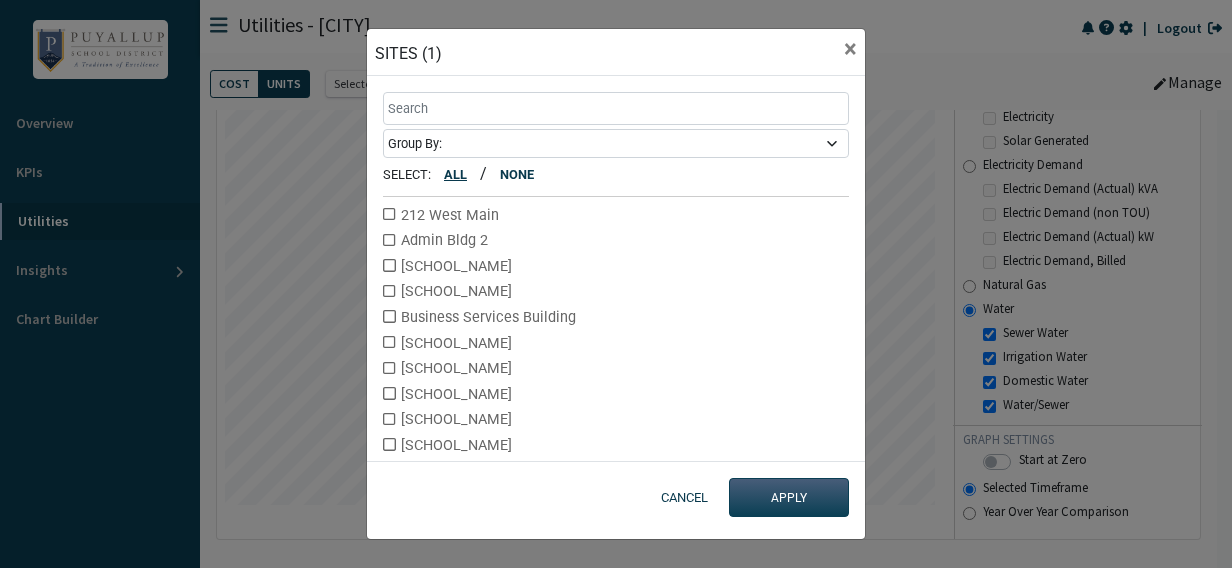 click on "ALL" at bounding box center (455, 174) 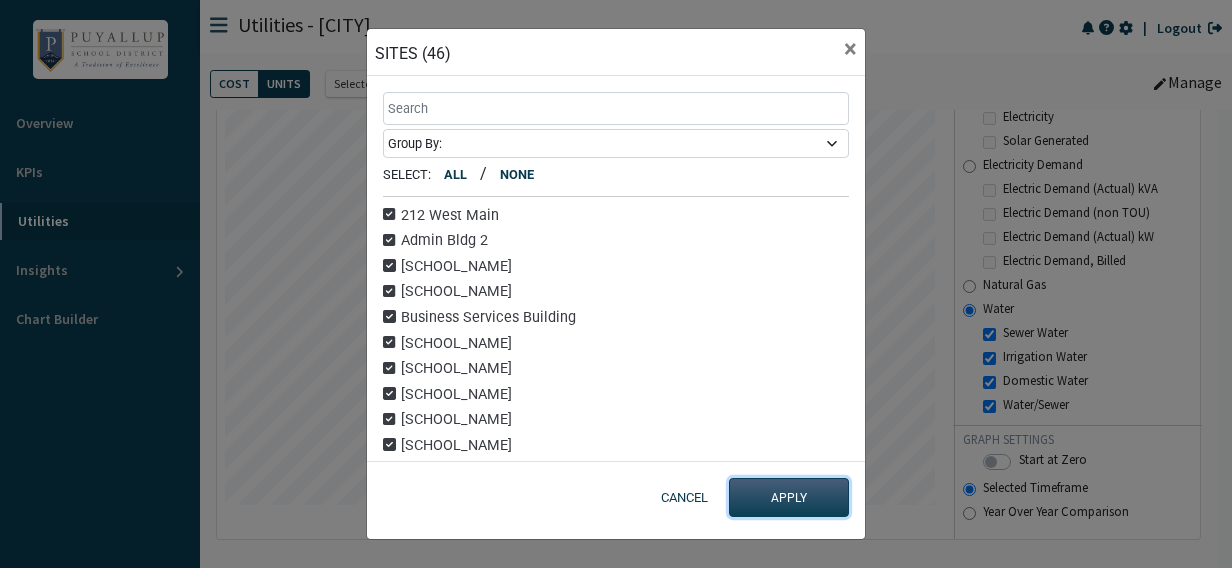 click on "APPLY" at bounding box center [789, 497] 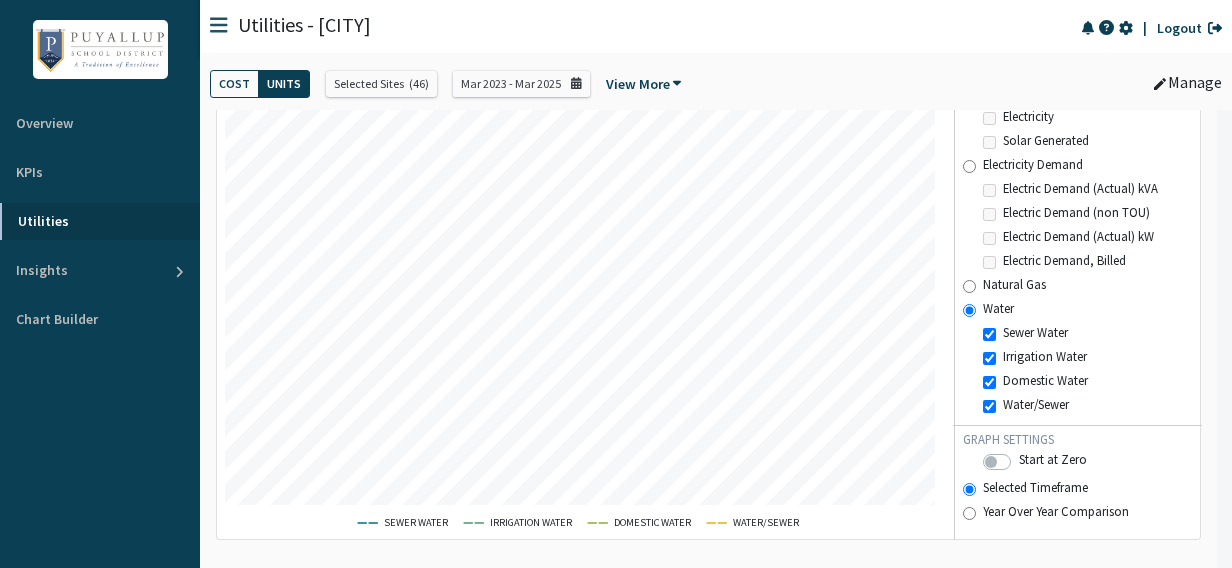 scroll, scrollTop: 999550, scrollLeft: 999290, axis: both 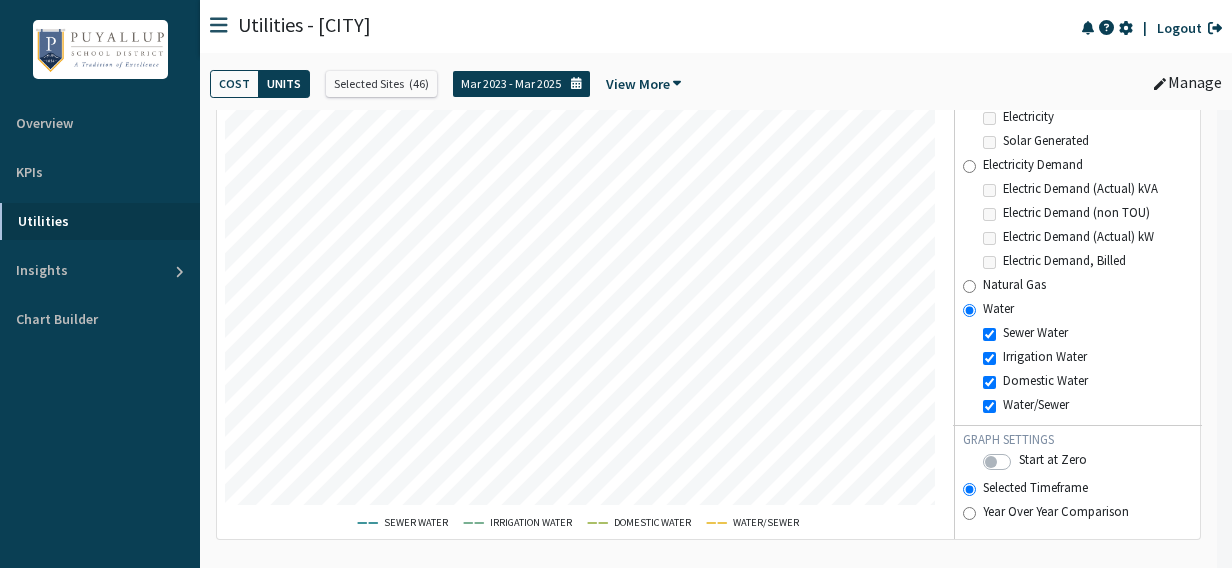 click on "Mar 2023 - Mar 2025" at bounding box center (511, 84) 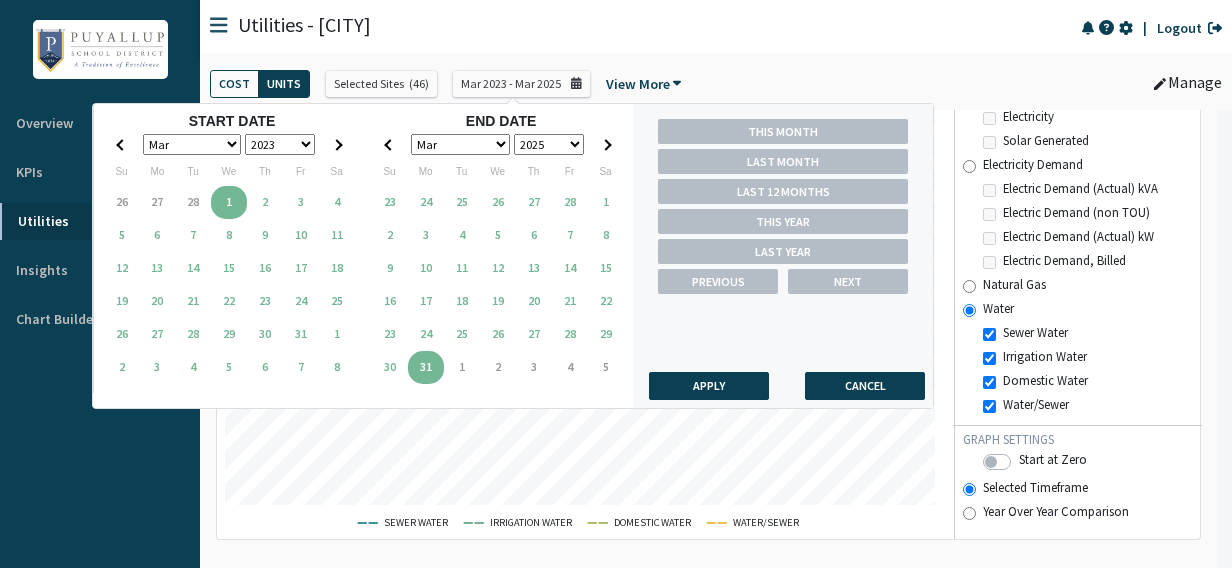 click on "2010 2011 2012 2013 2014 2015 2016 2017 2018 2019 2020 2021 2022 2023 2024 2025" at bounding box center (280, 144) 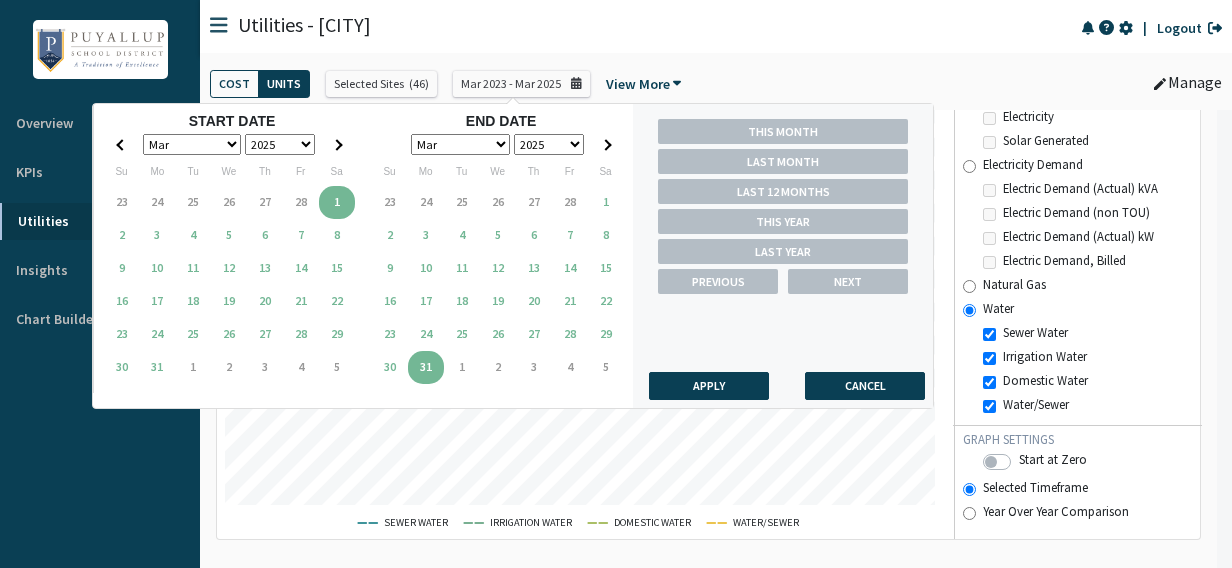 click on "Jan Feb Mar Apr May Jun Jul Aug Sep Oct Nov Dec" at bounding box center [460, 144] 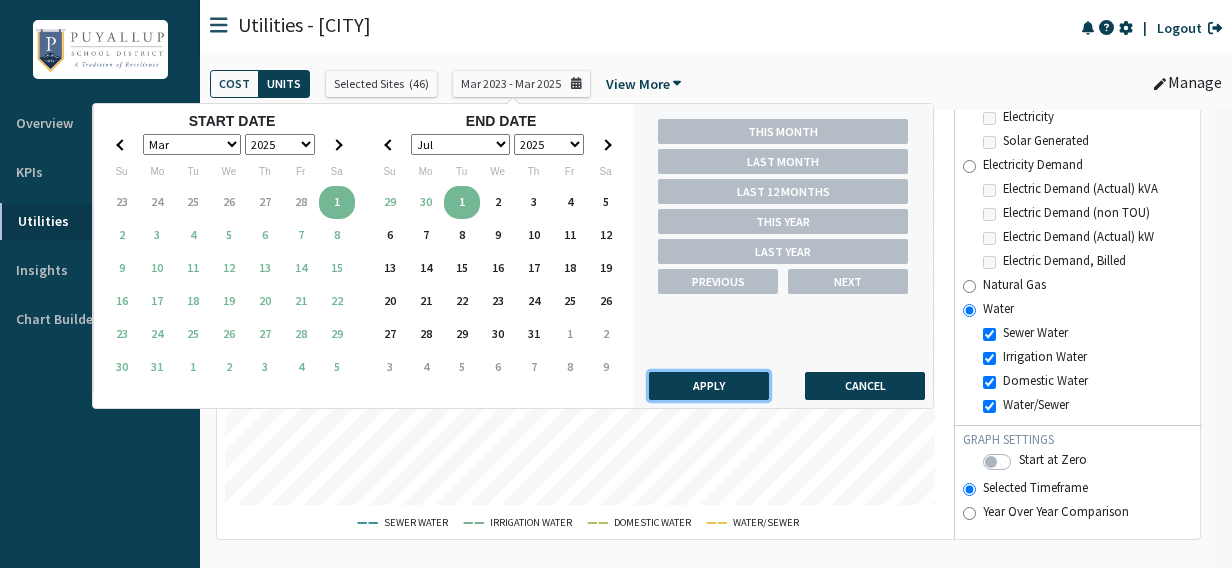 click on "Apply" at bounding box center (709, 386) 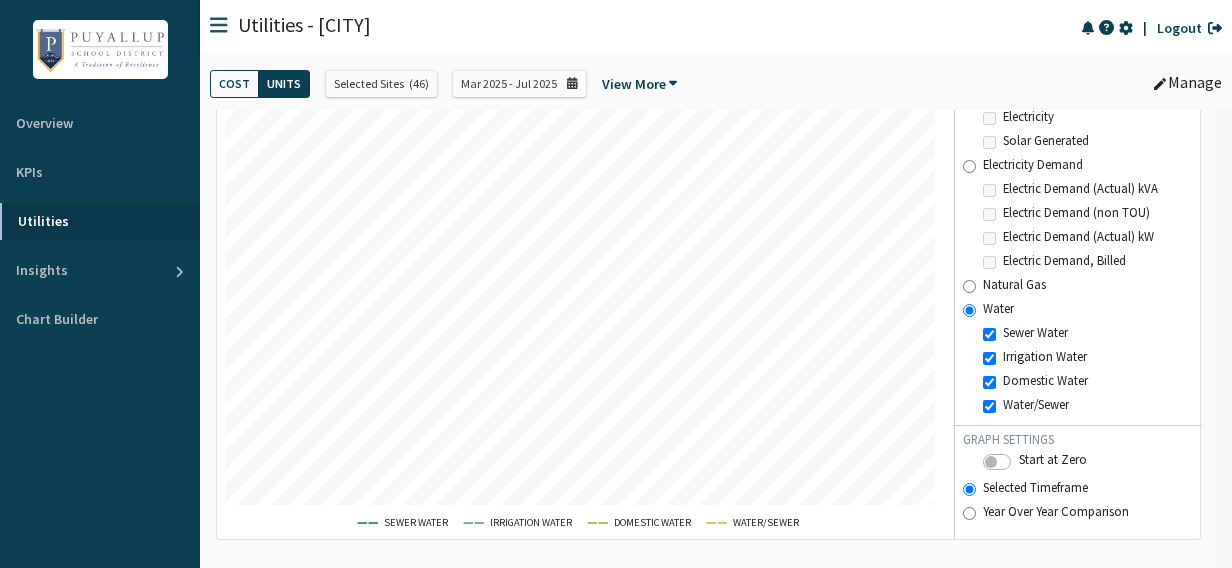 scroll, scrollTop: 999550, scrollLeft: 999290, axis: both 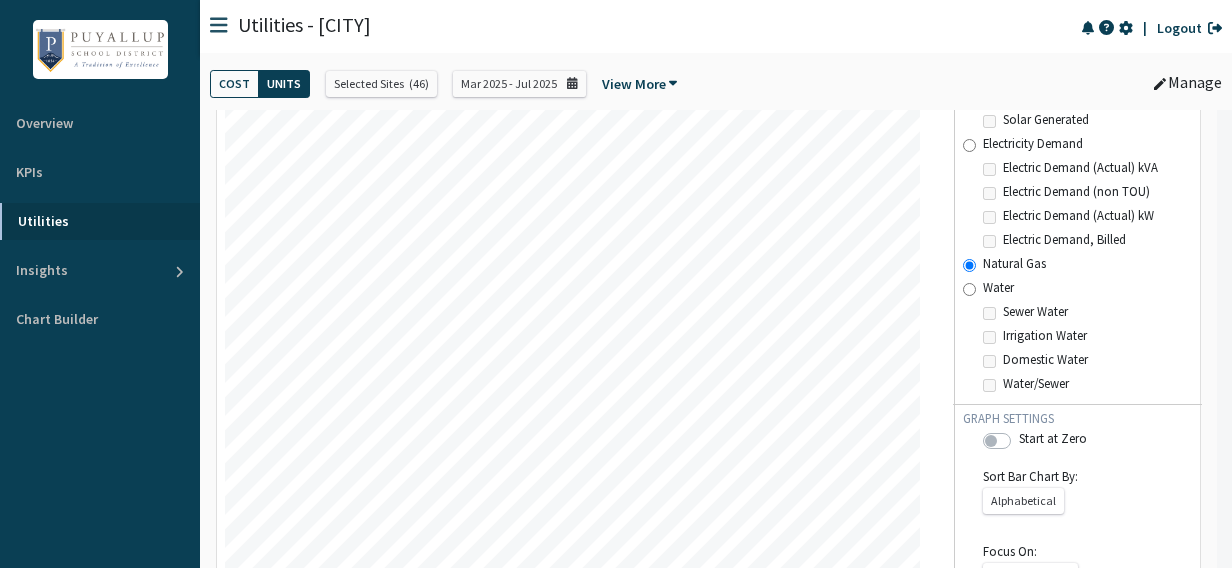 click on "Water" at bounding box center [969, 289] 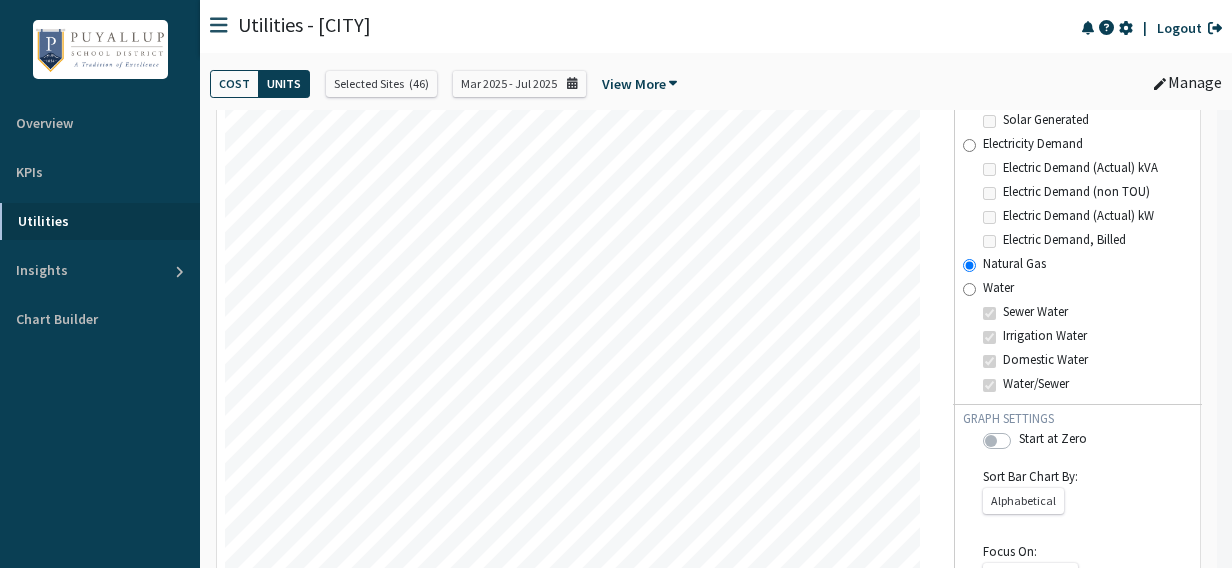 radio on "true" 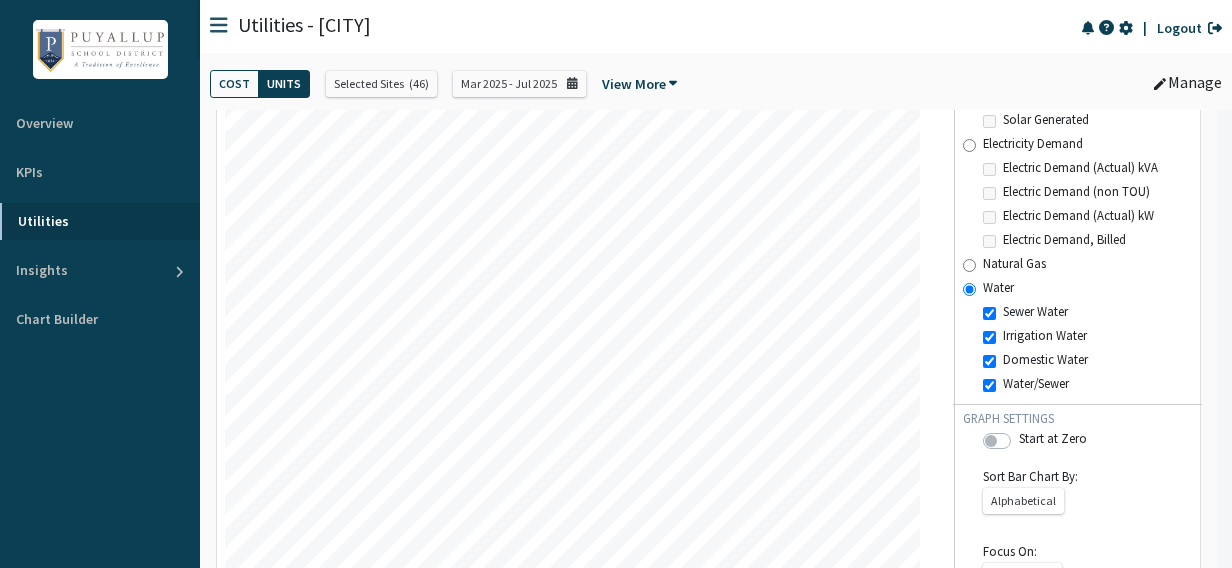 scroll, scrollTop: 999200, scrollLeft: 999305, axis: both 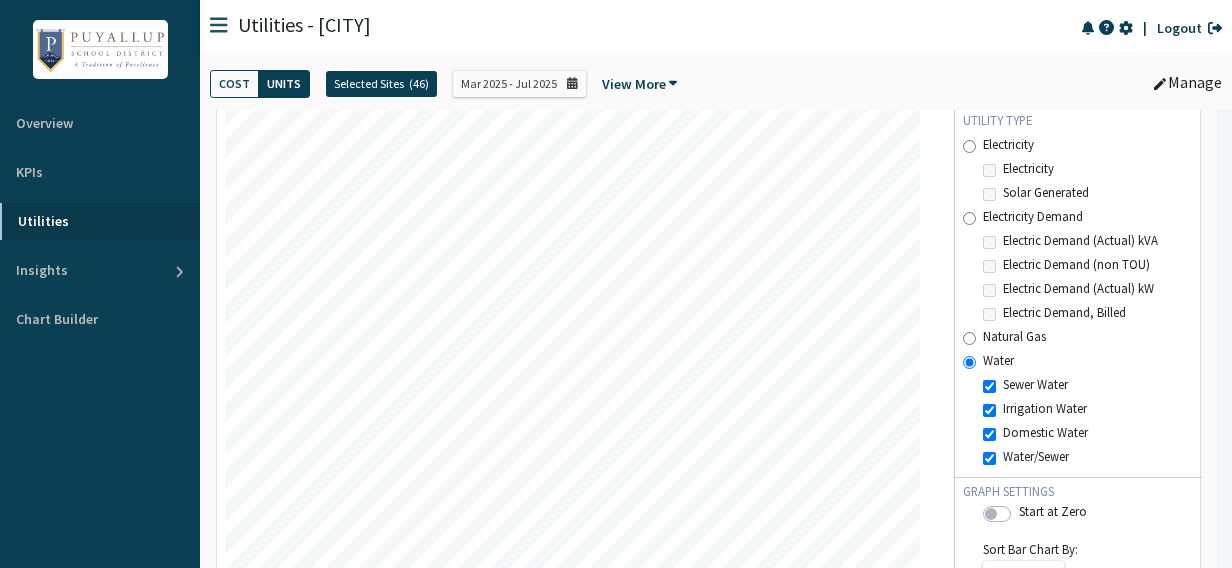 click on "Selected Sites   ( 46 )" at bounding box center [381, 84] 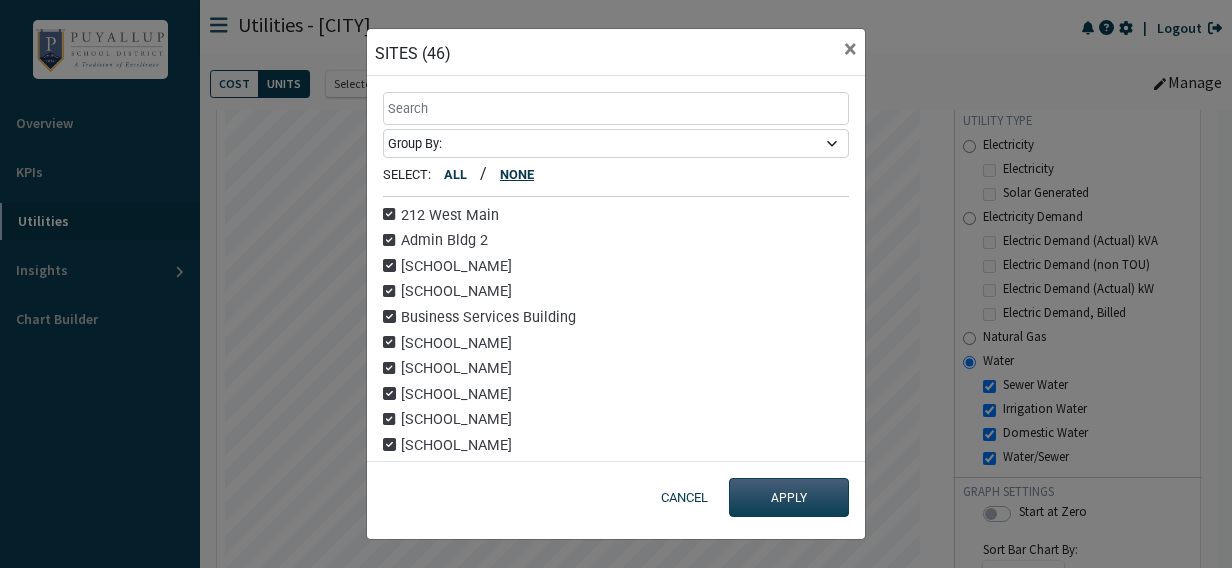 click on "NONE" at bounding box center (517, 174) 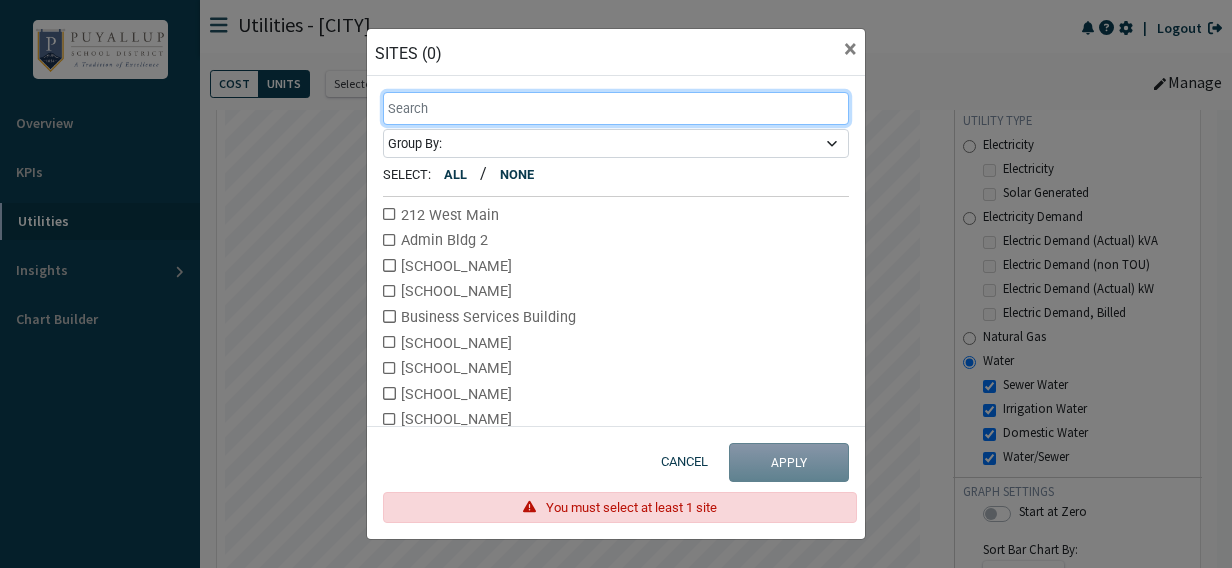 click at bounding box center [616, 108] 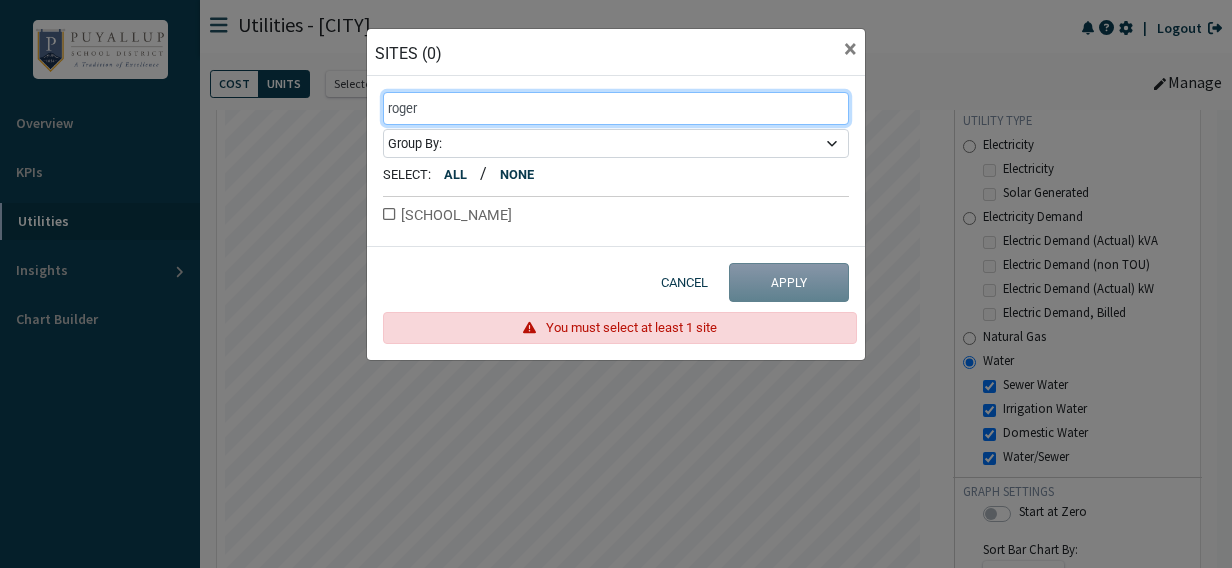 type on "rogers" 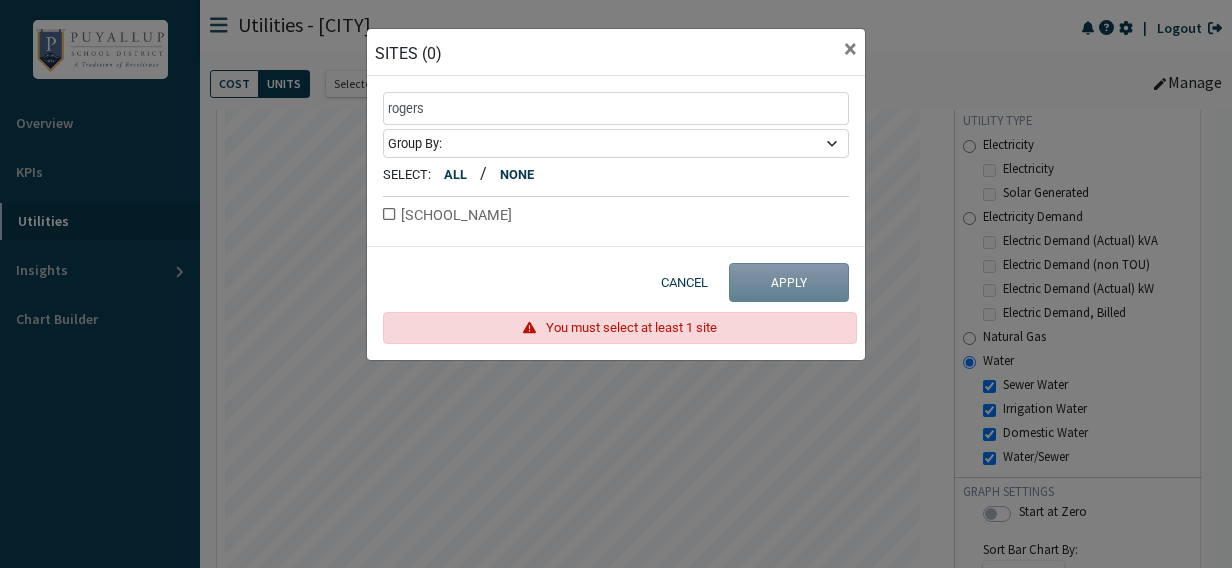 click on "Governor John Rogers High" at bounding box center [616, 216] 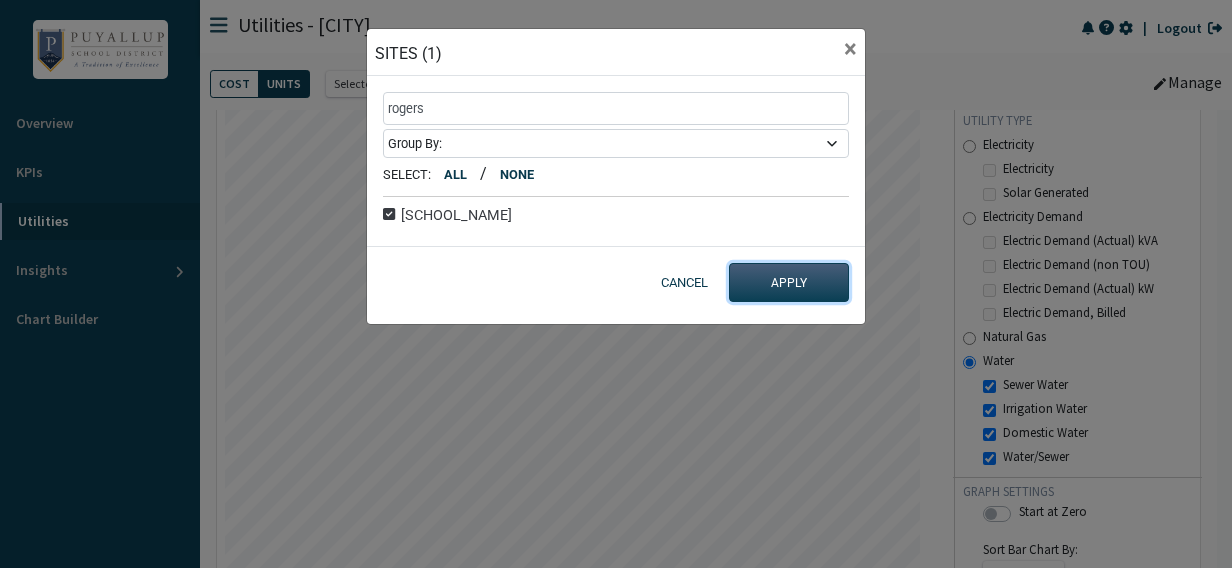 click on "APPLY" at bounding box center (789, 282) 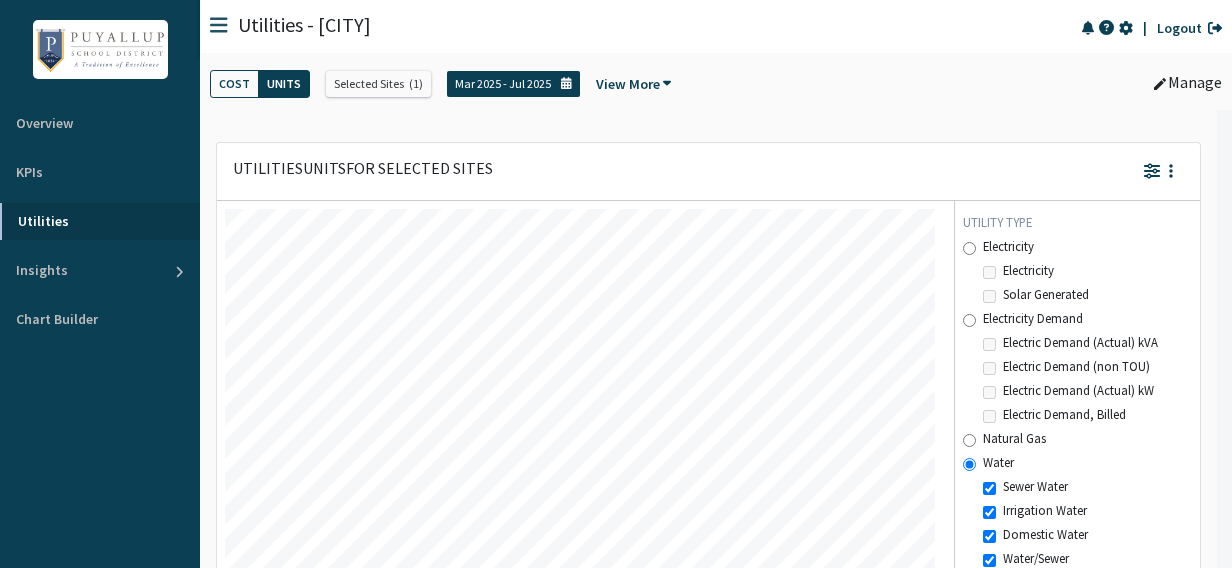 click on "Mar 2025 - Jul 2025" at bounding box center [503, 84] 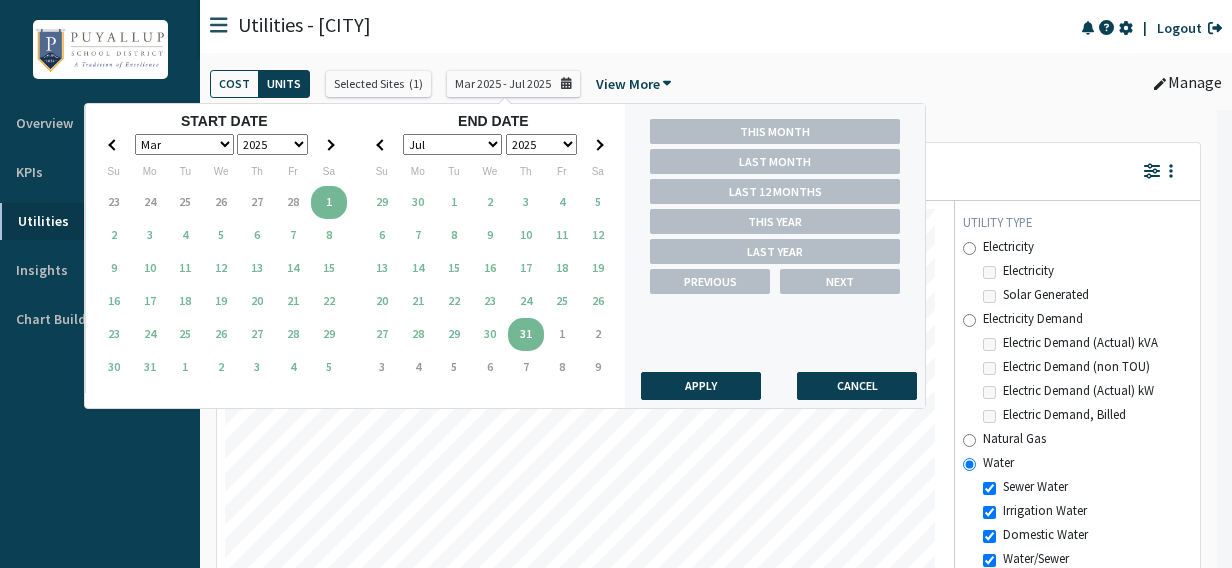 click on "2010 2011 2012 2013 2014 2015 2016 2017 2018 2019 2020 2021 2022 2023 2024 2025" at bounding box center [272, 144] 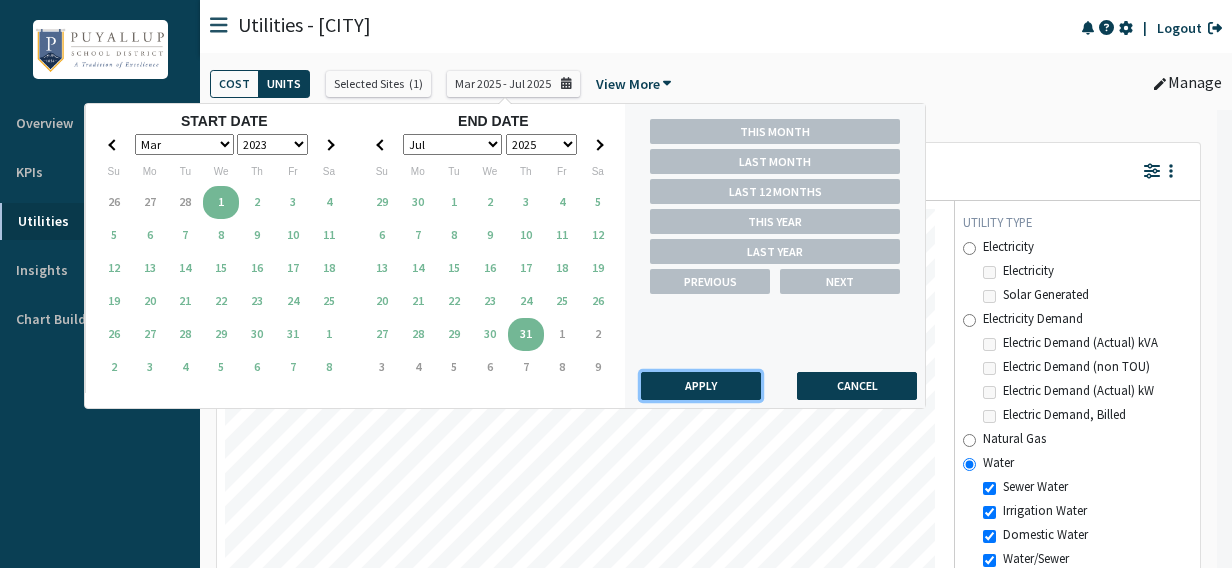 click on "Apply" at bounding box center (701, 386) 